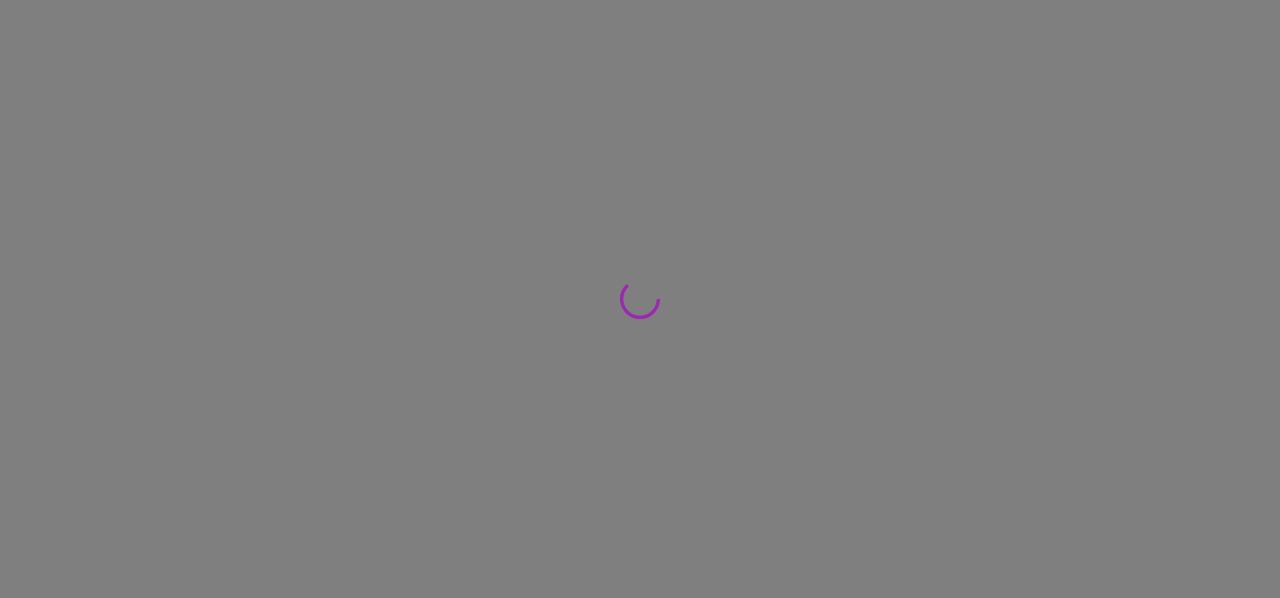 scroll, scrollTop: 0, scrollLeft: 0, axis: both 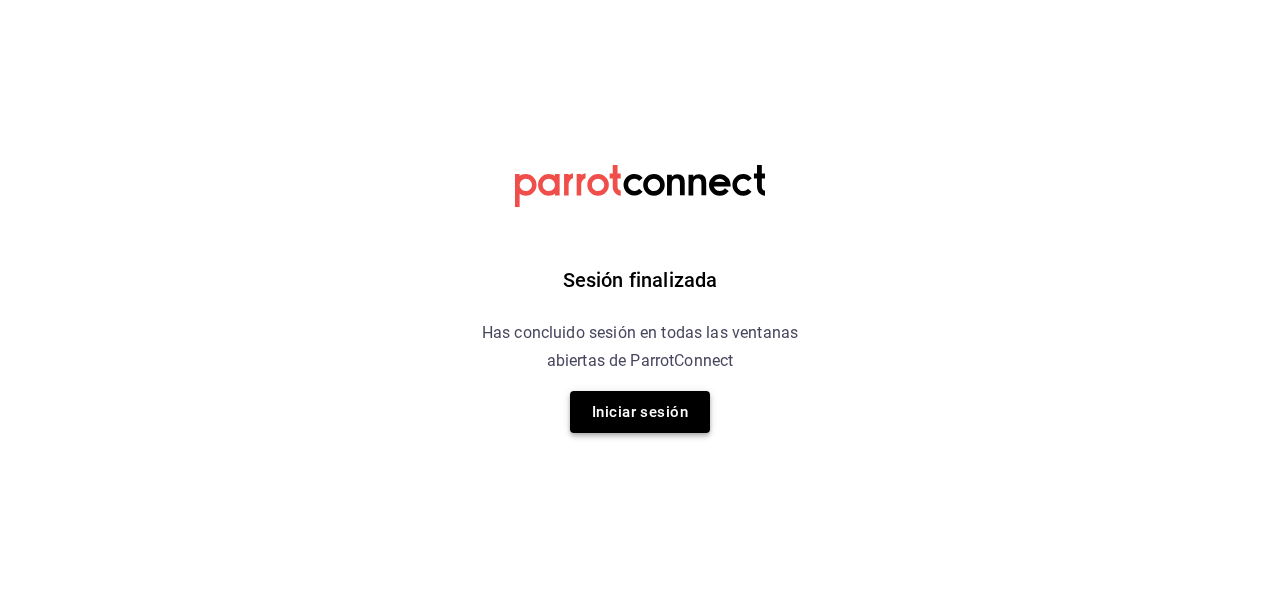 click on "Iniciar sesión" at bounding box center (640, 412) 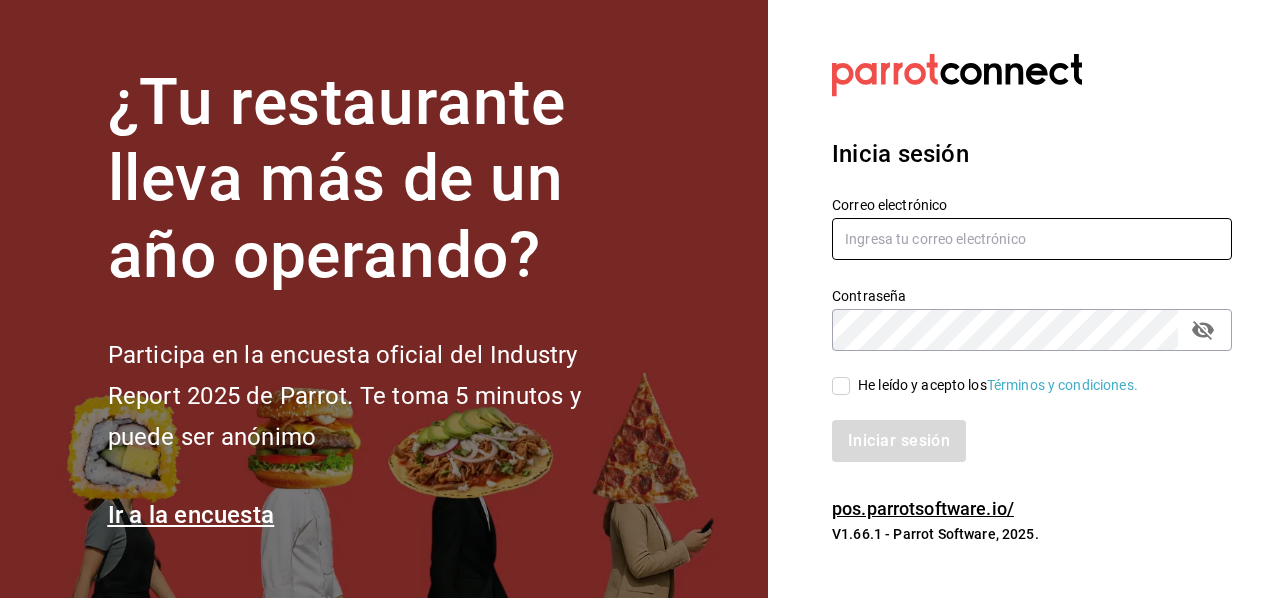 click at bounding box center (1032, 239) 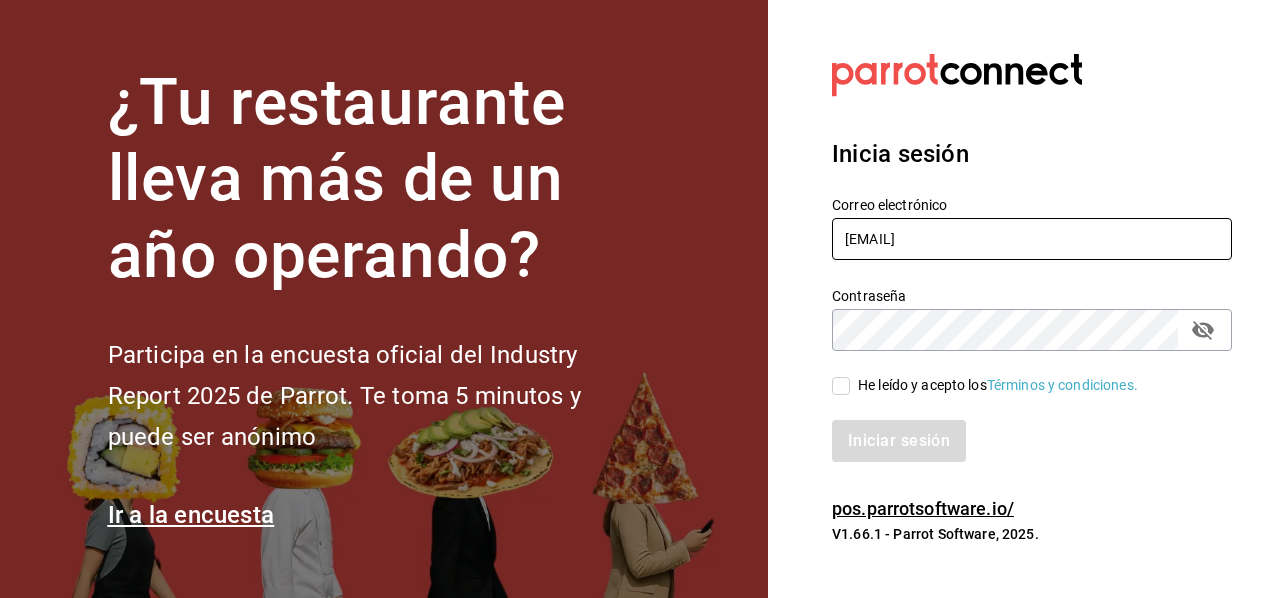 type on "[EMAIL]" 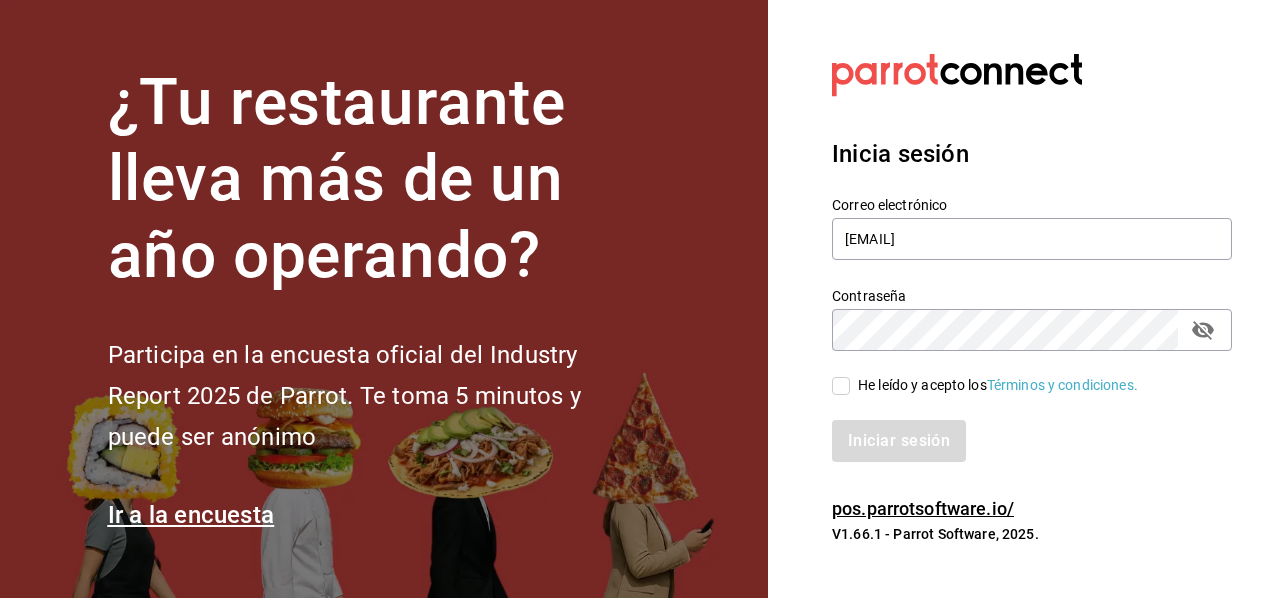 click on "He leído y acepto los  Términos y condiciones." at bounding box center (841, 386) 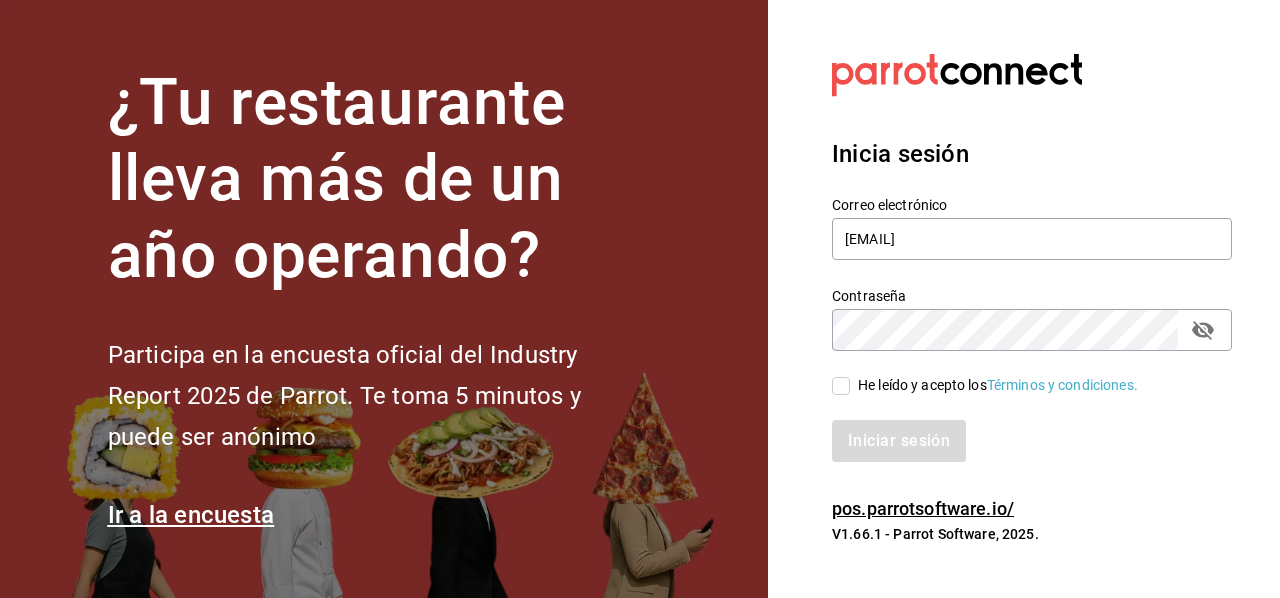 checkbox on "true" 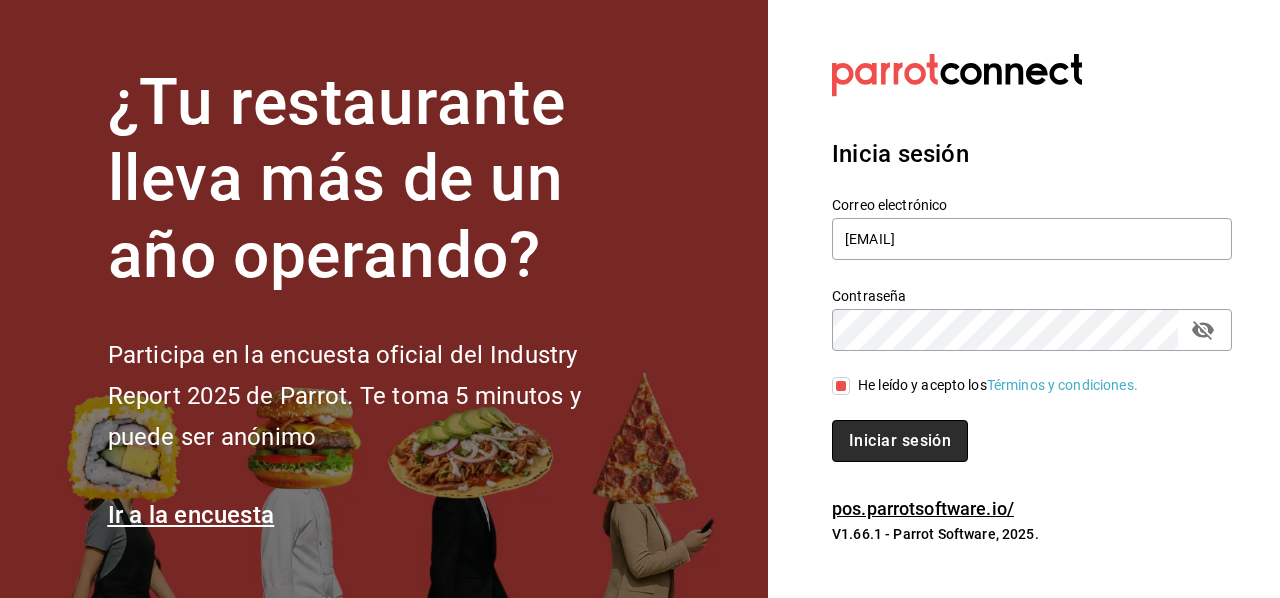 click on "Iniciar sesión" at bounding box center [900, 441] 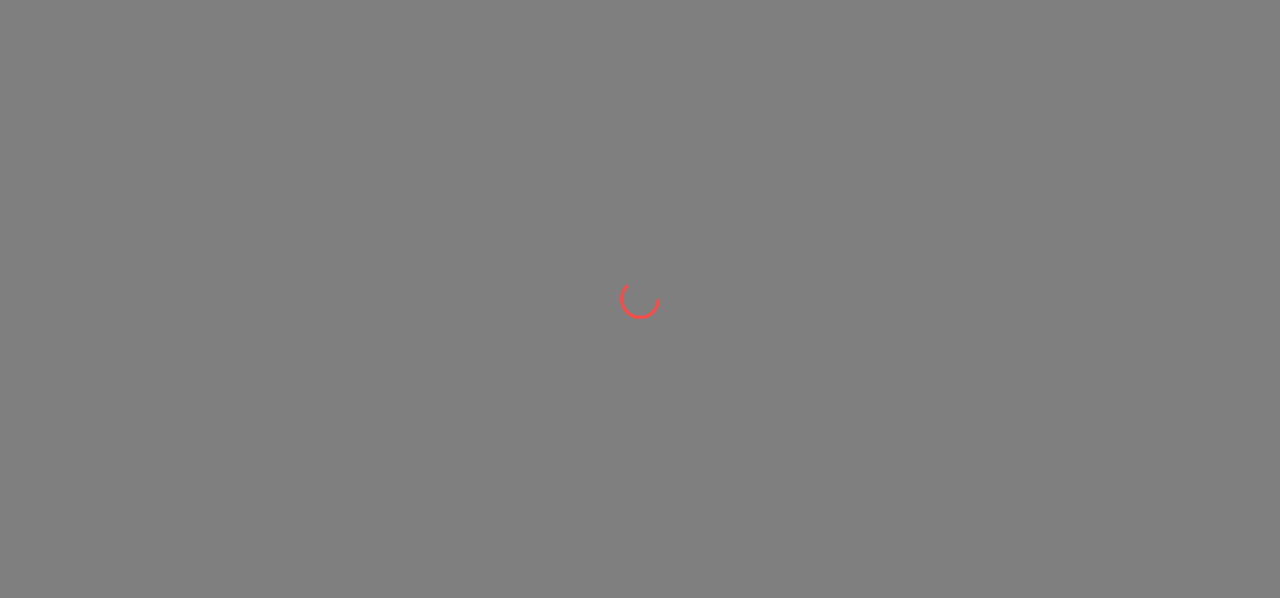 scroll, scrollTop: 0, scrollLeft: 0, axis: both 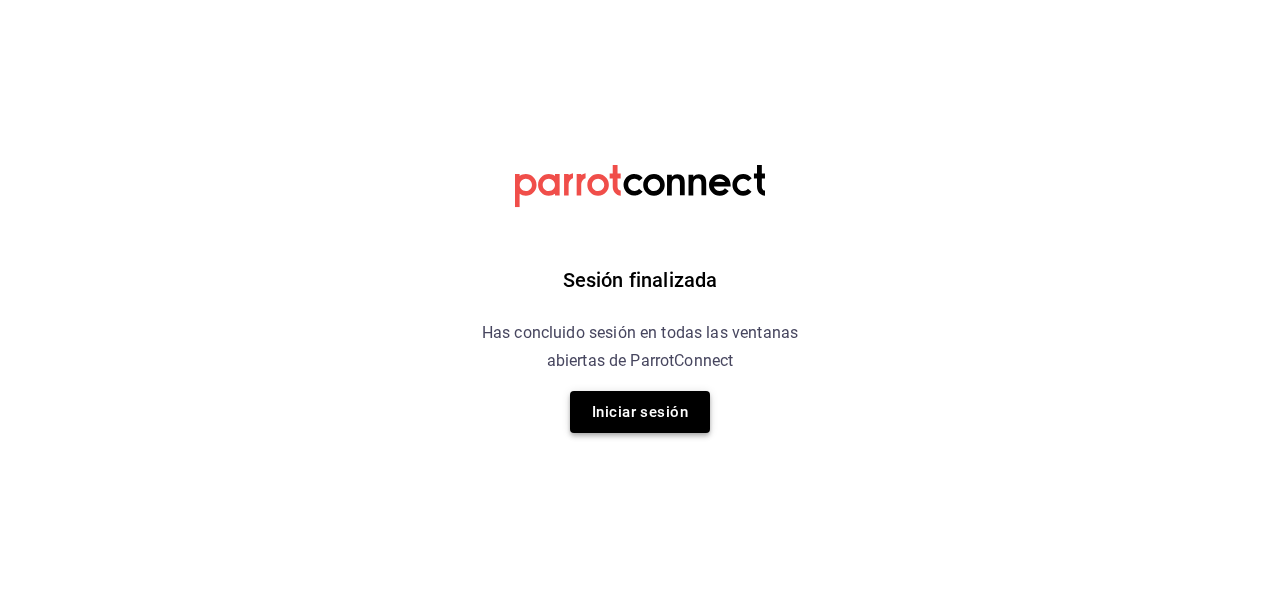 click on "Iniciar sesión" at bounding box center (640, 412) 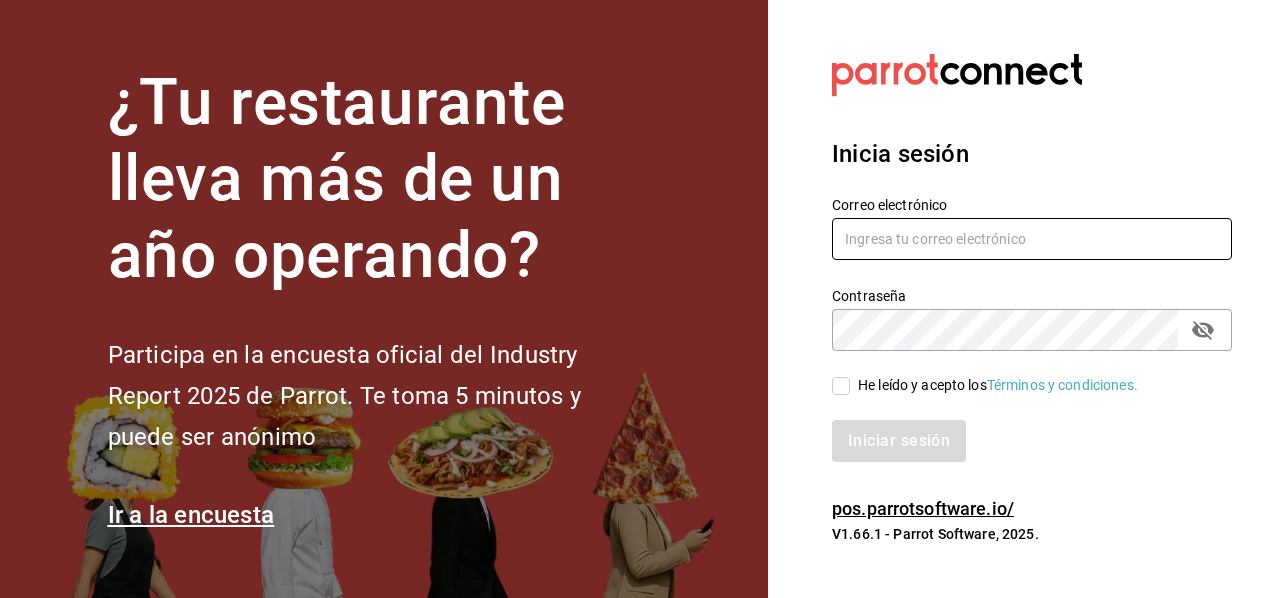 click at bounding box center [1032, 239] 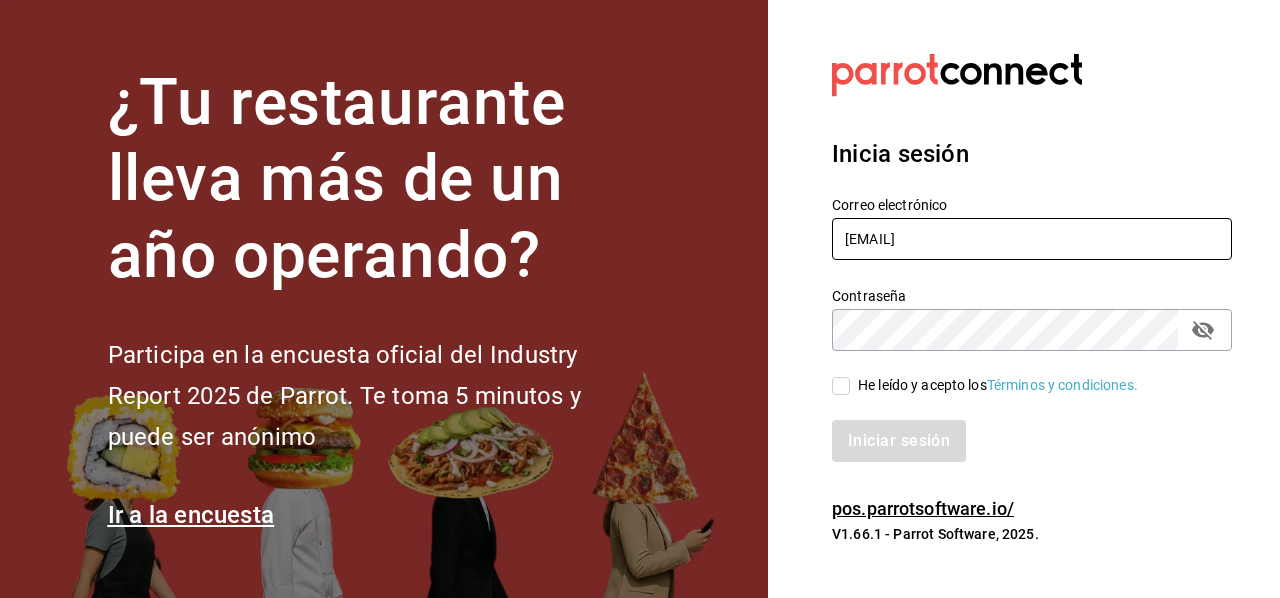 type on "[EMAIL]" 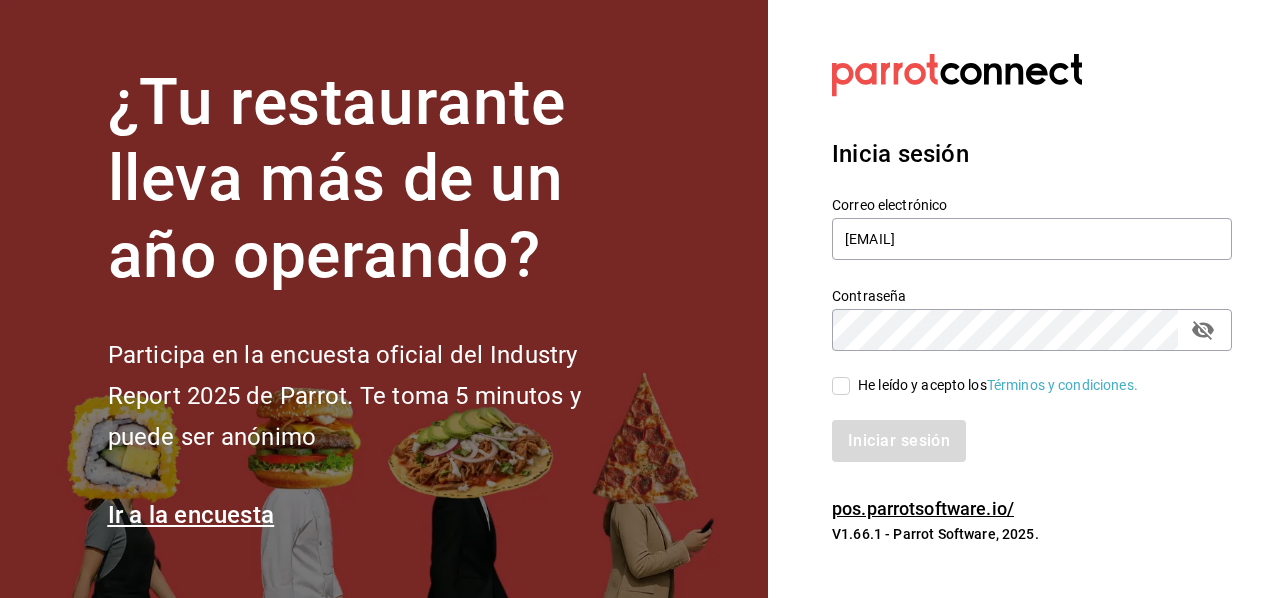 click on "Iniciar sesión" at bounding box center (1020, 429) 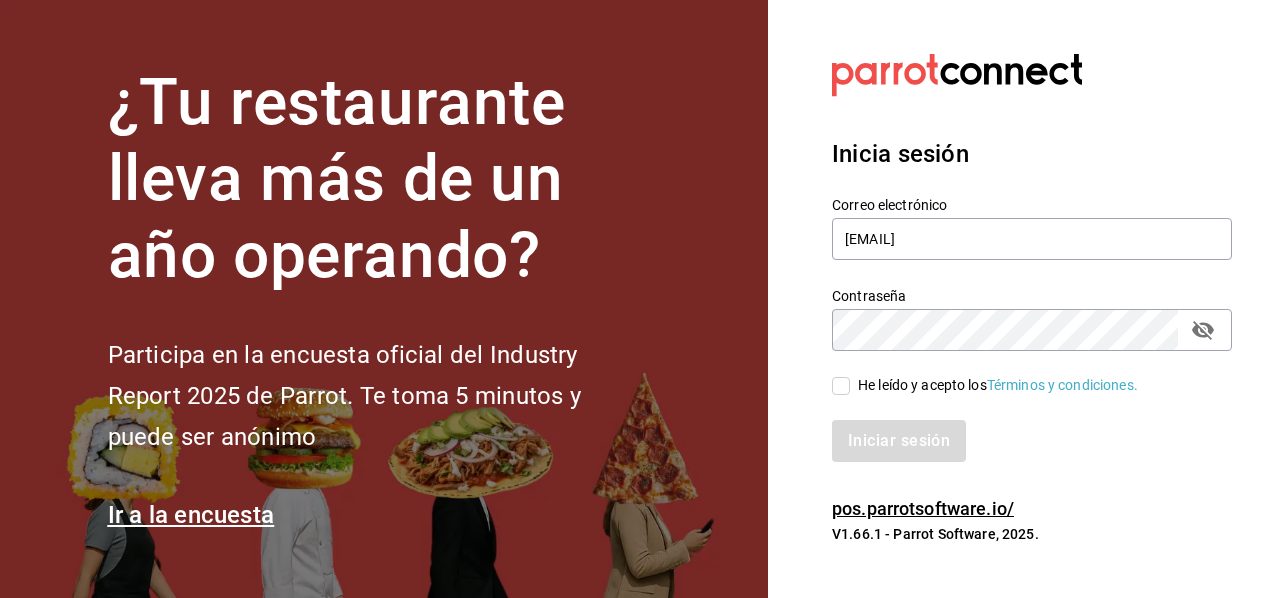 checkbox on "true" 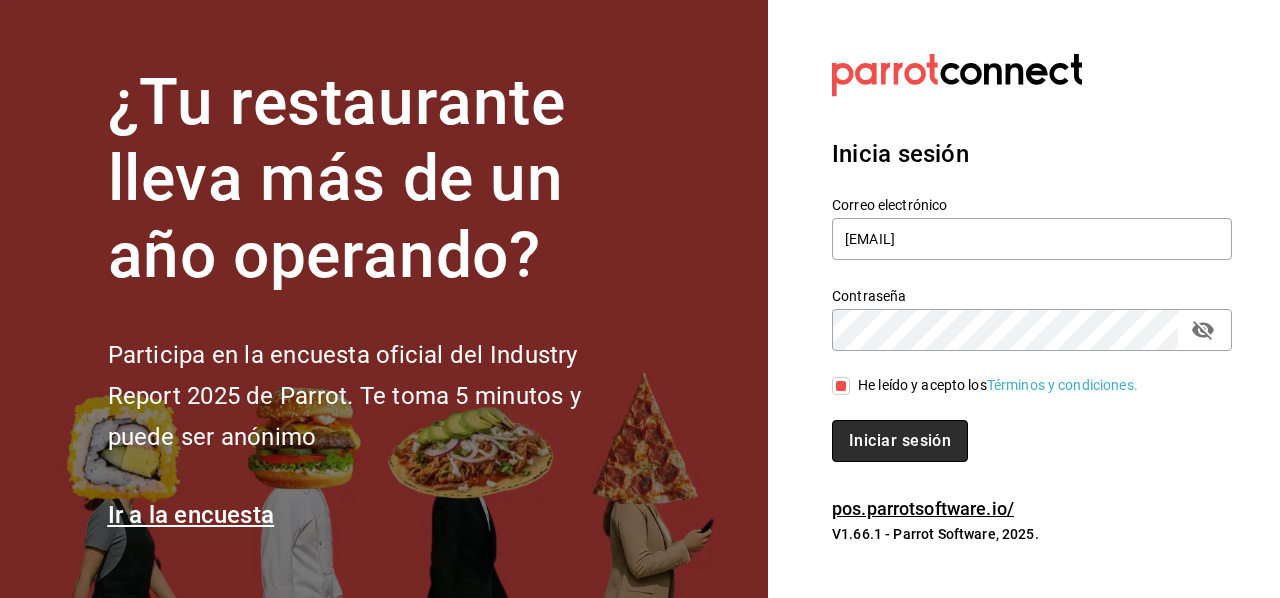 click on "Iniciar sesión" at bounding box center [900, 441] 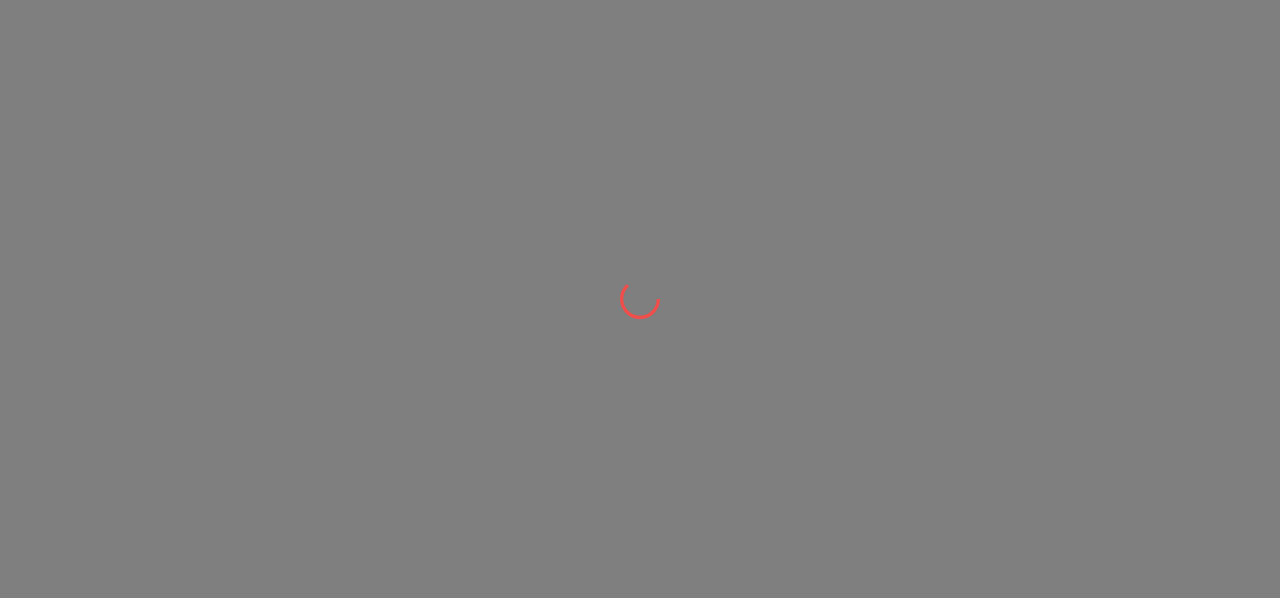 scroll, scrollTop: 0, scrollLeft: 0, axis: both 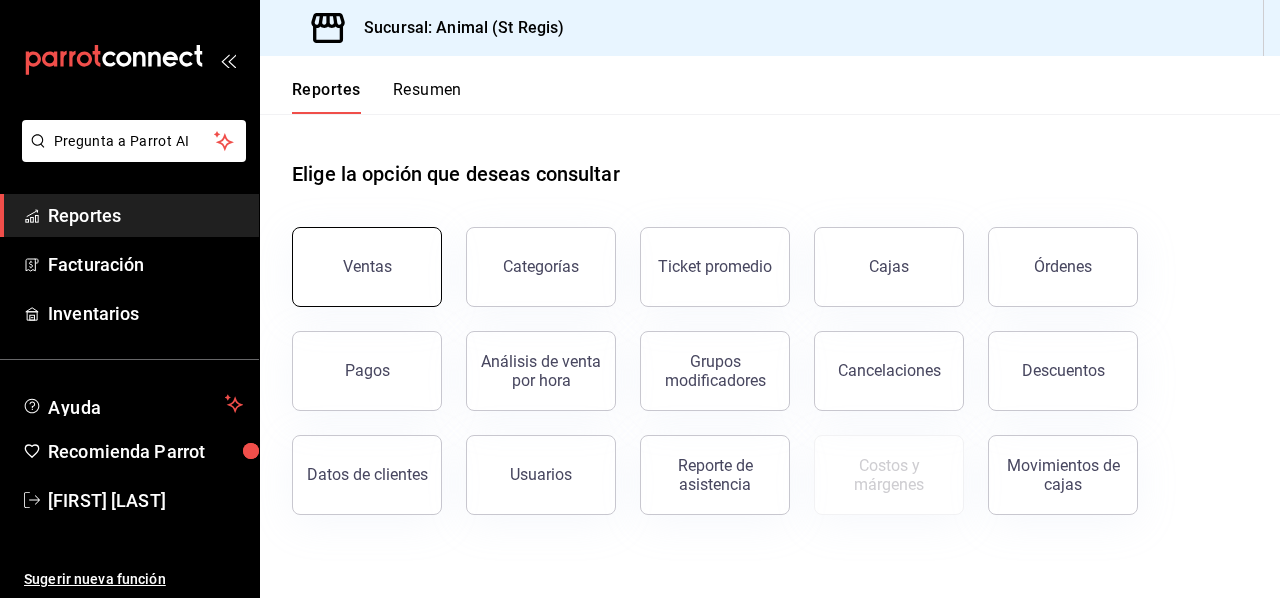 click on "Ventas" at bounding box center (367, 266) 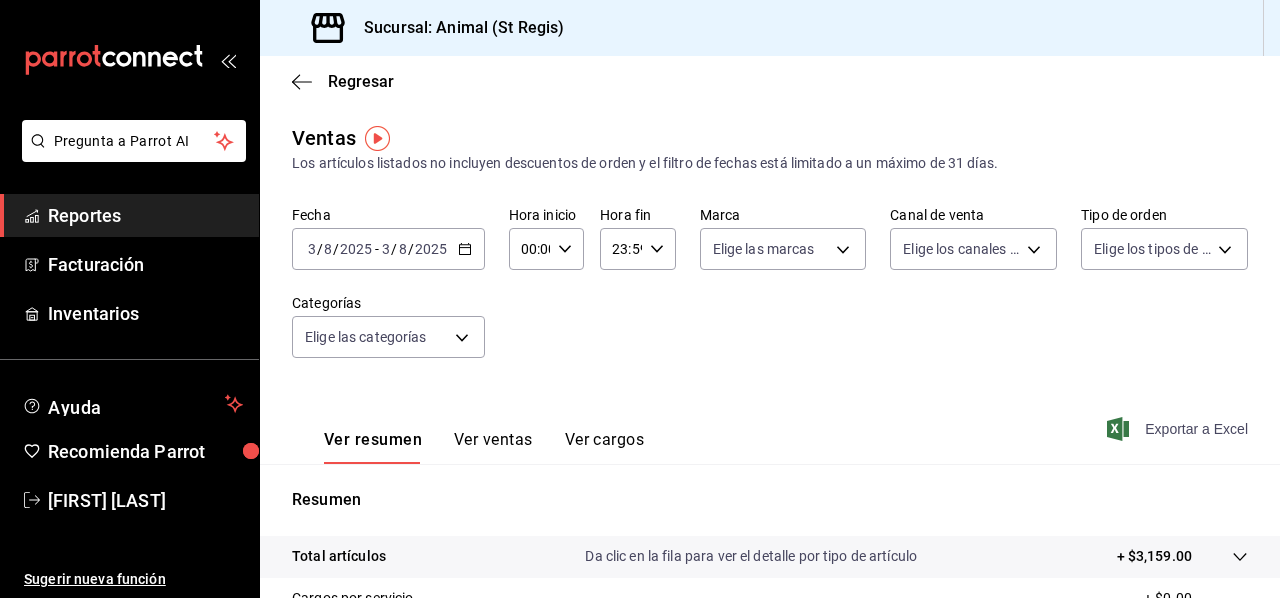 click on "Exportar a Excel" at bounding box center (1179, 429) 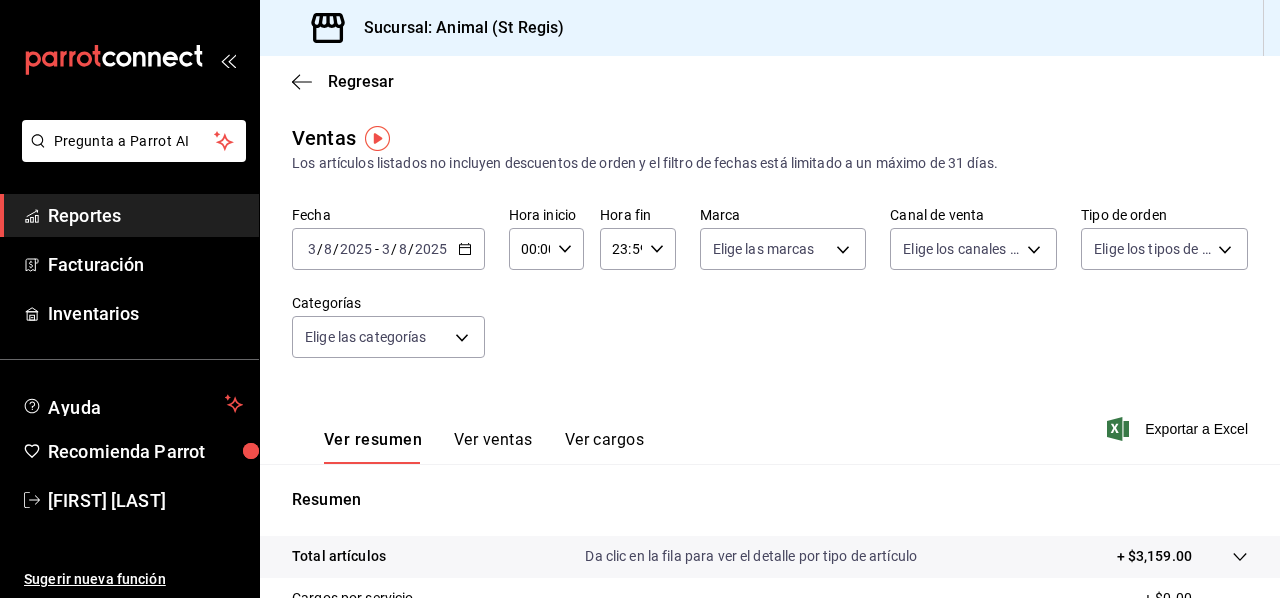 click 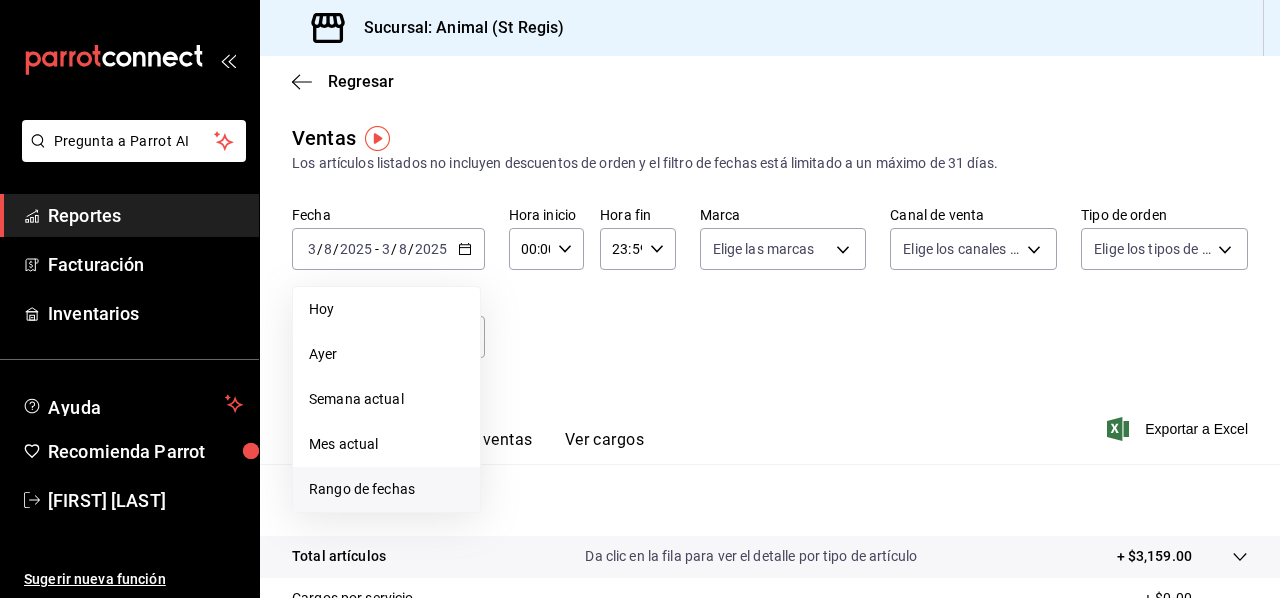 click on "Rango de fechas" at bounding box center [386, 489] 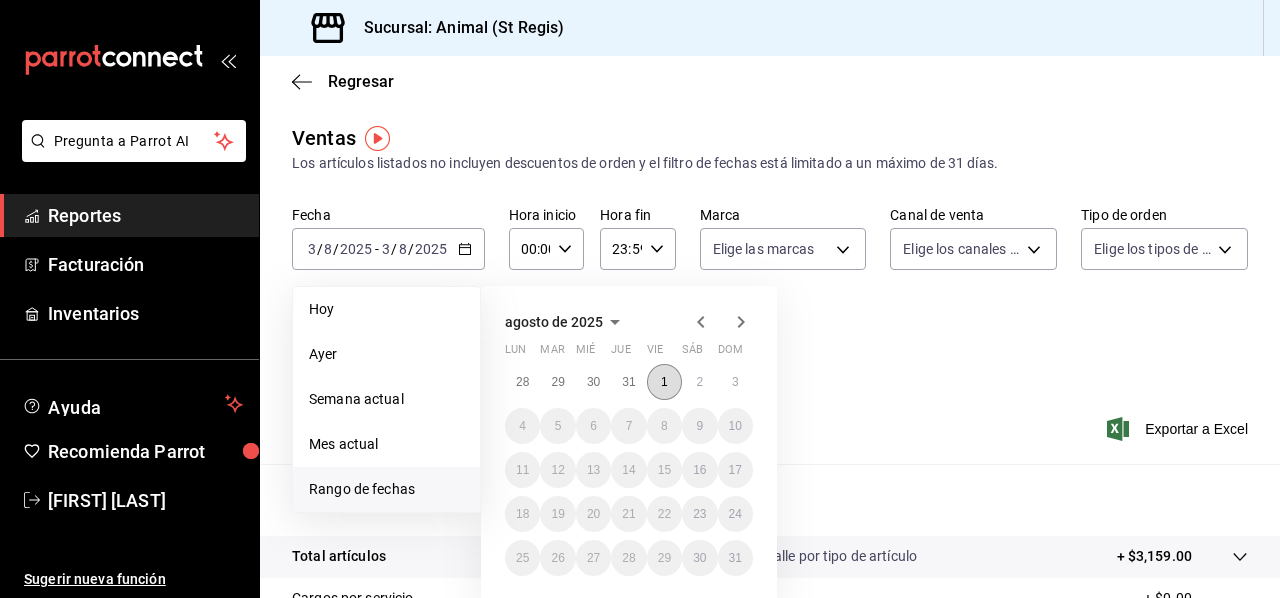click on "1" at bounding box center [664, 382] 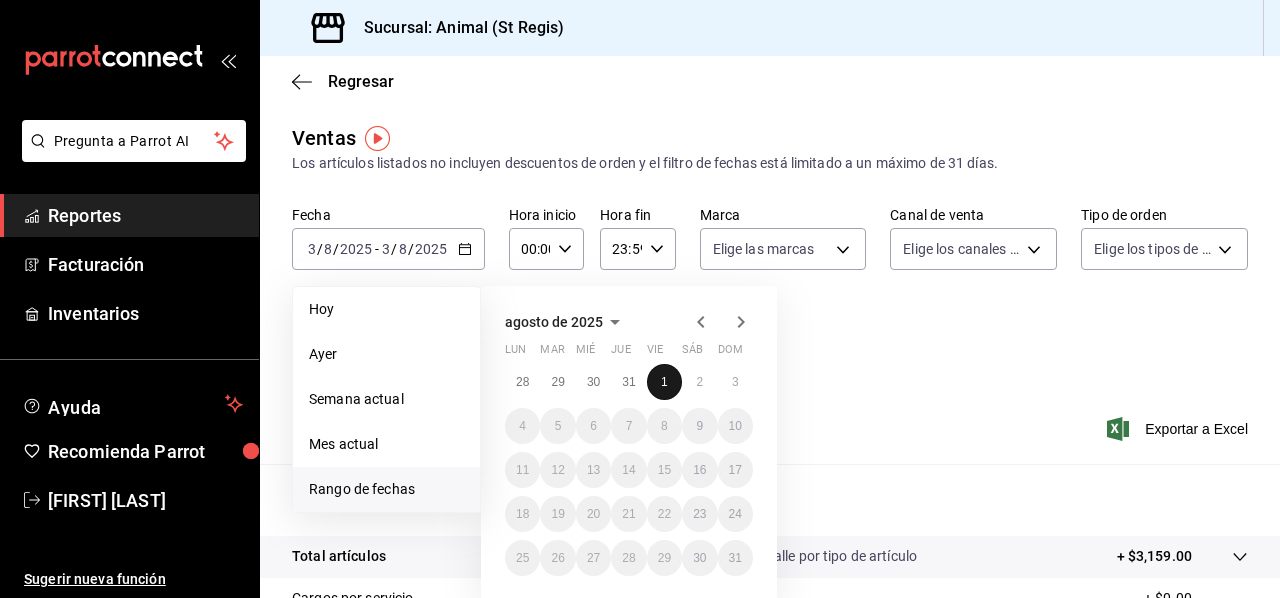click on "1" at bounding box center [664, 382] 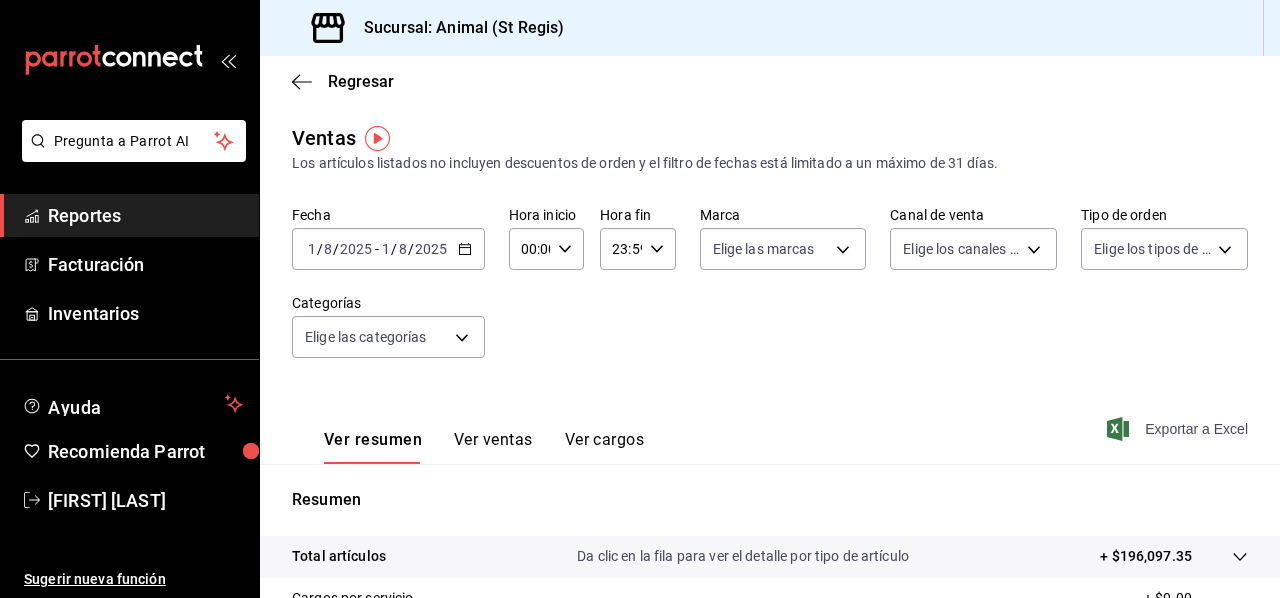 click on "Exportar a Excel" at bounding box center (1179, 429) 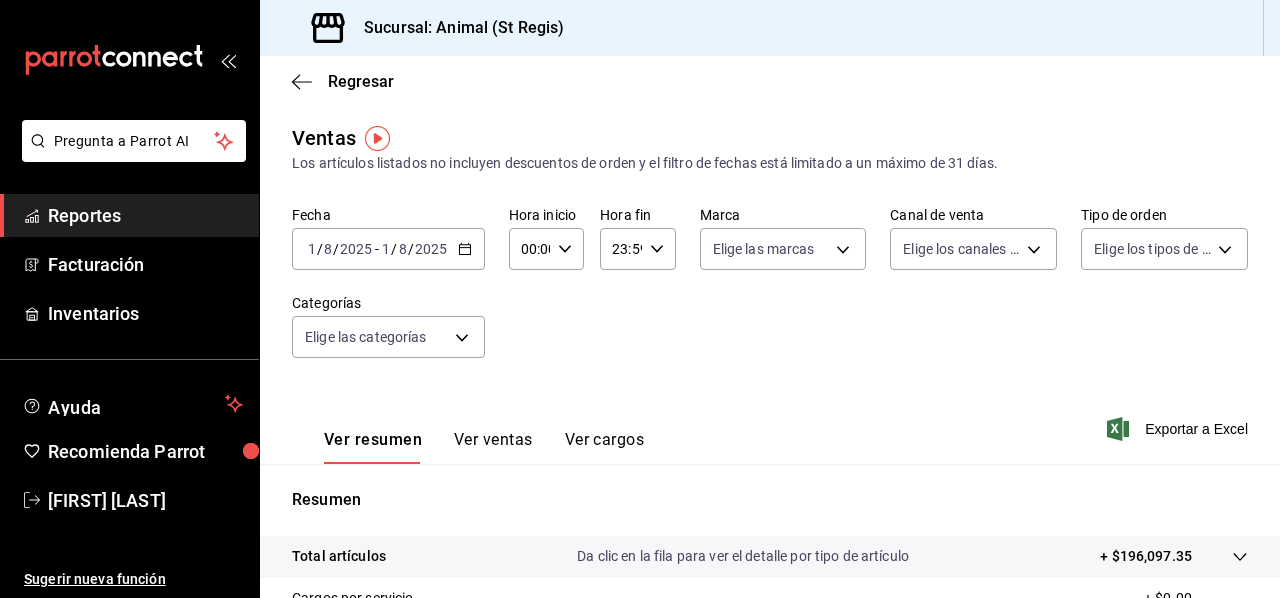 click 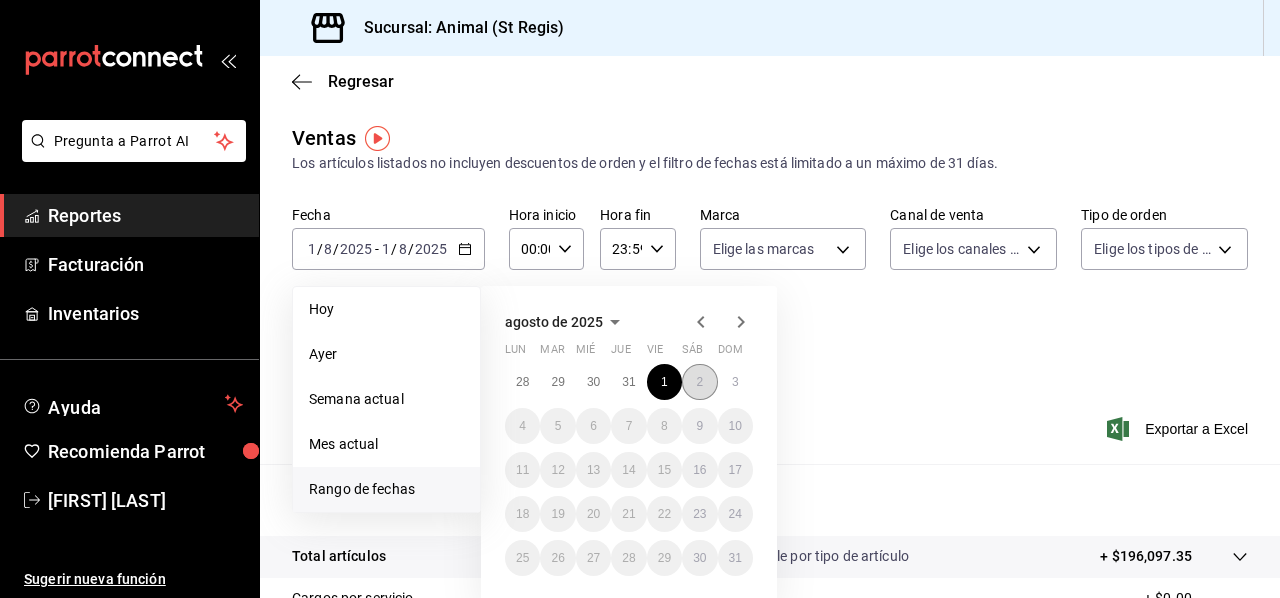 click on "2" at bounding box center [699, 382] 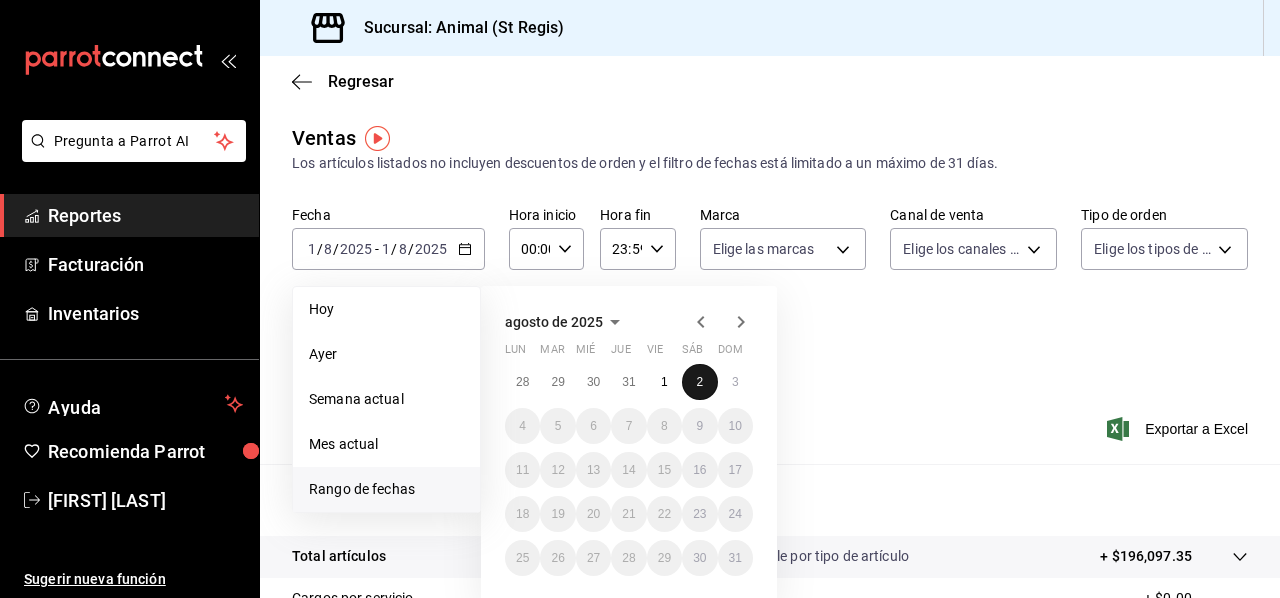 click on "2" at bounding box center (699, 382) 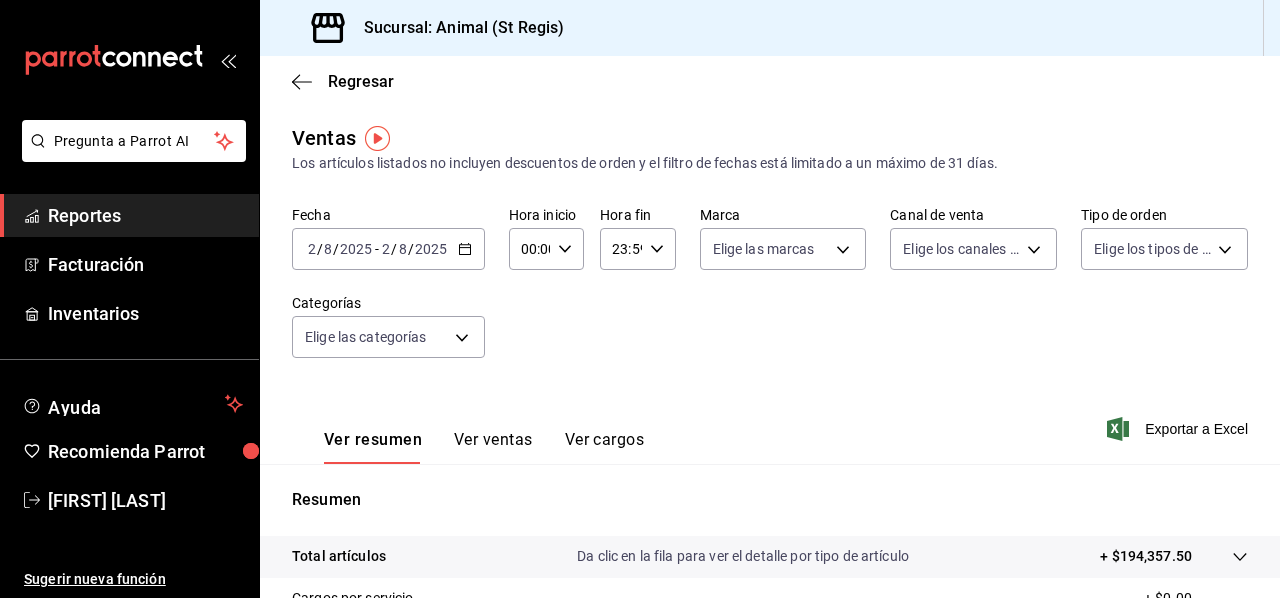 click on "23:59 Hora fin" at bounding box center [637, 249] 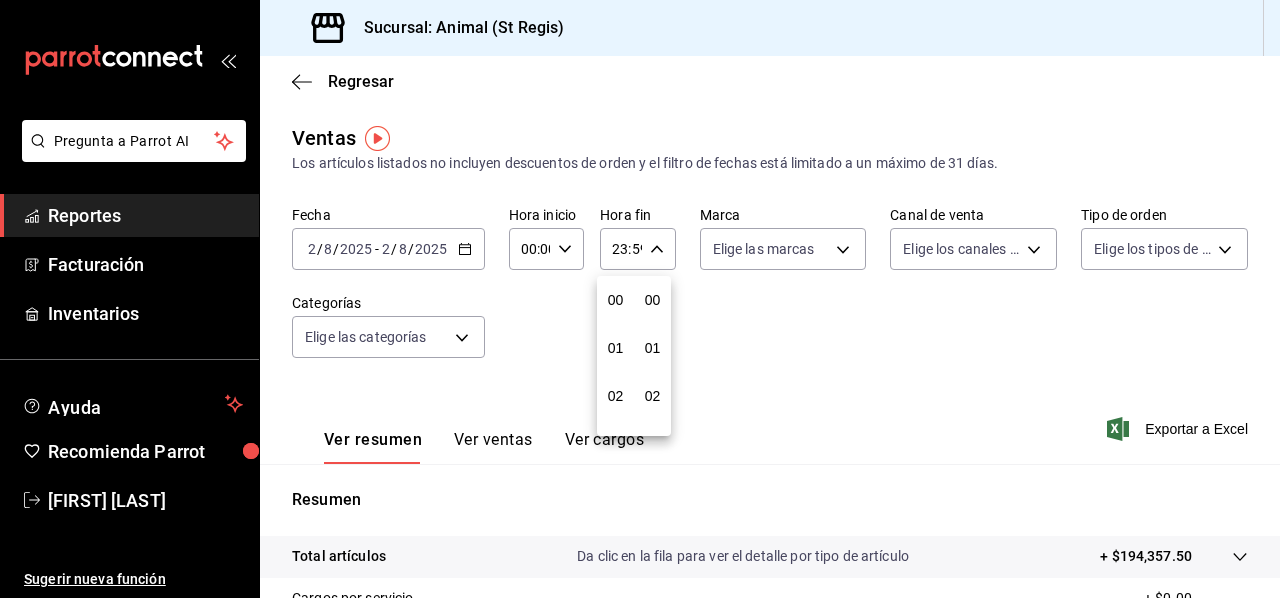 scroll, scrollTop: 992, scrollLeft: 0, axis: vertical 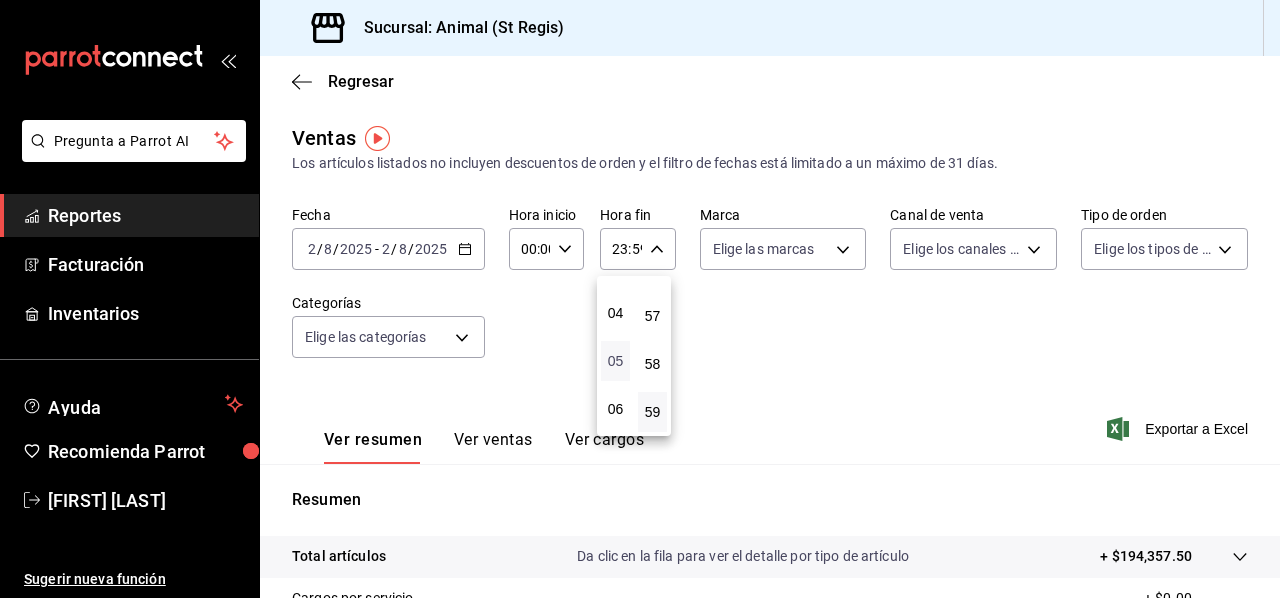 click on "05" at bounding box center [615, 361] 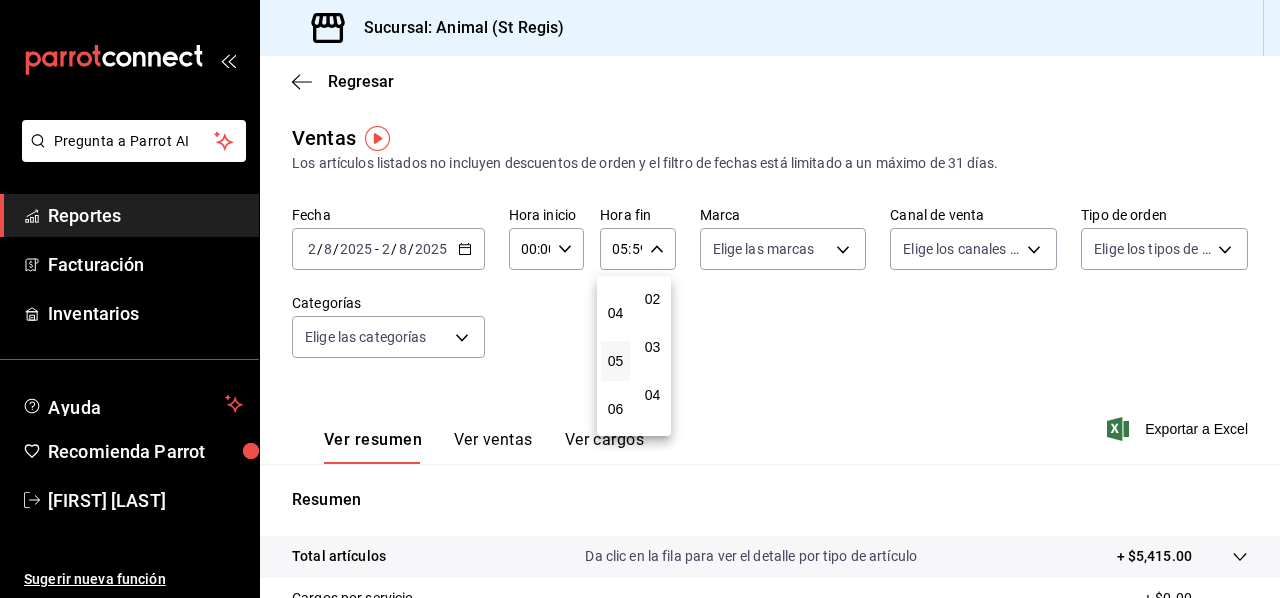 scroll, scrollTop: 0, scrollLeft: 0, axis: both 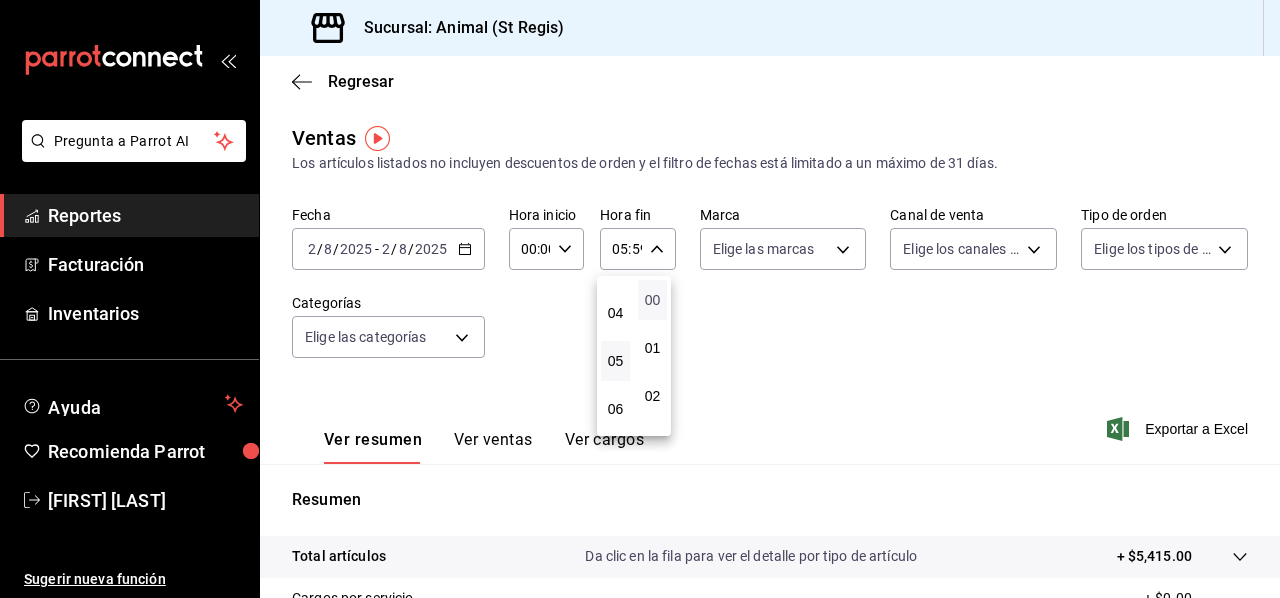 click on "00" at bounding box center (652, 300) 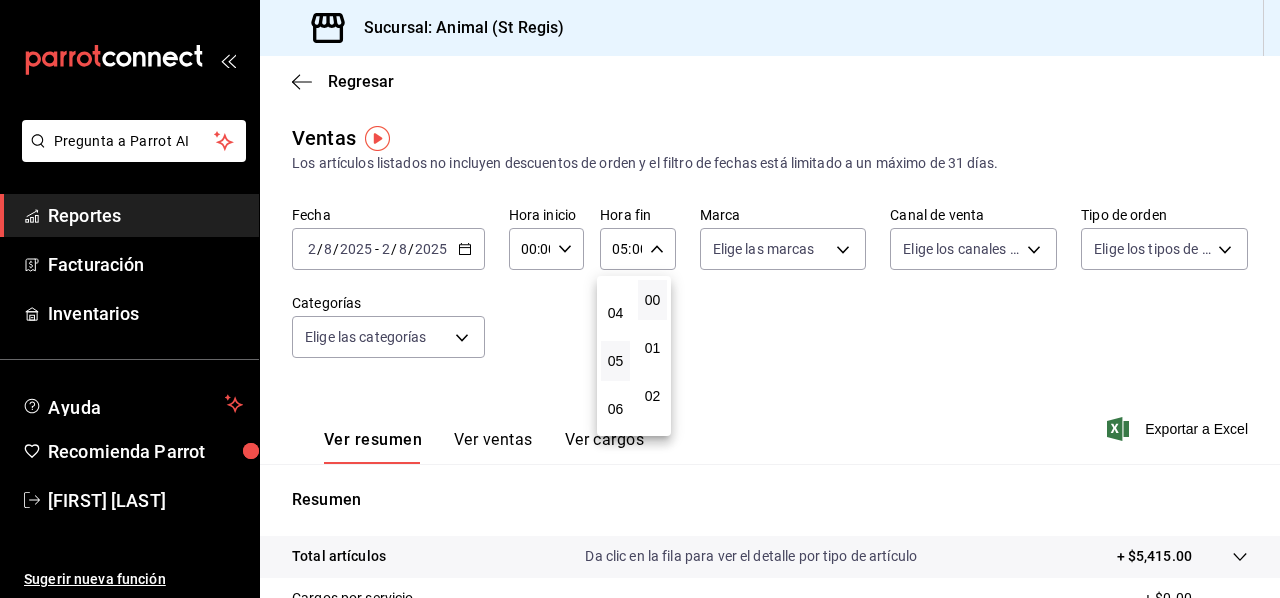 click at bounding box center [640, 299] 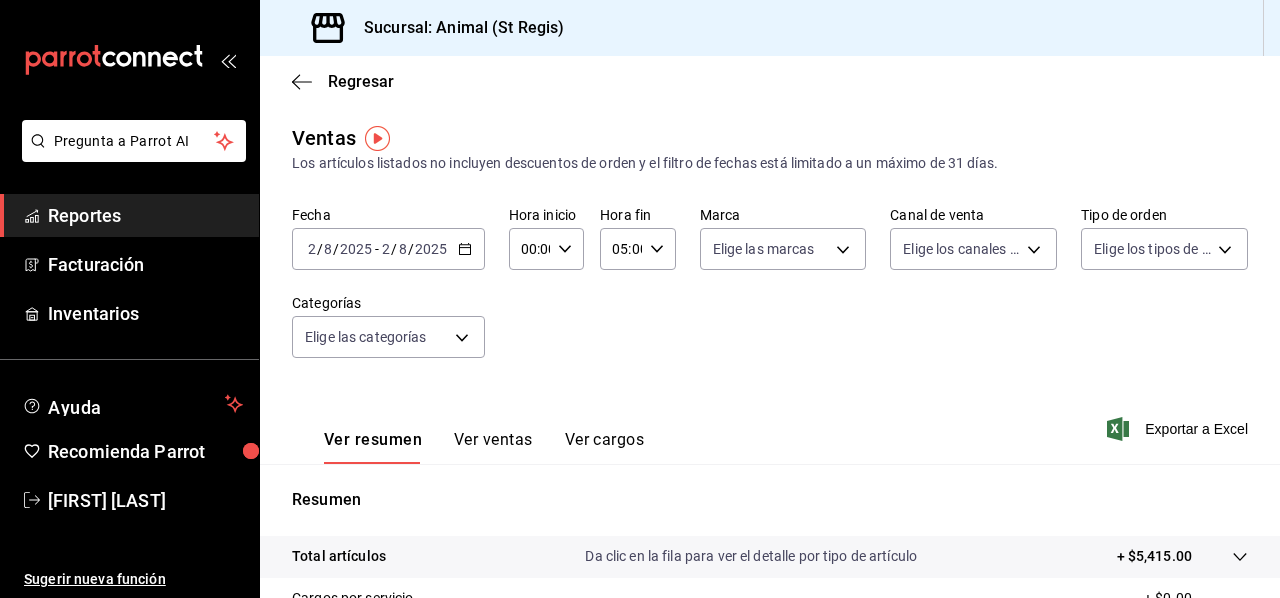 click 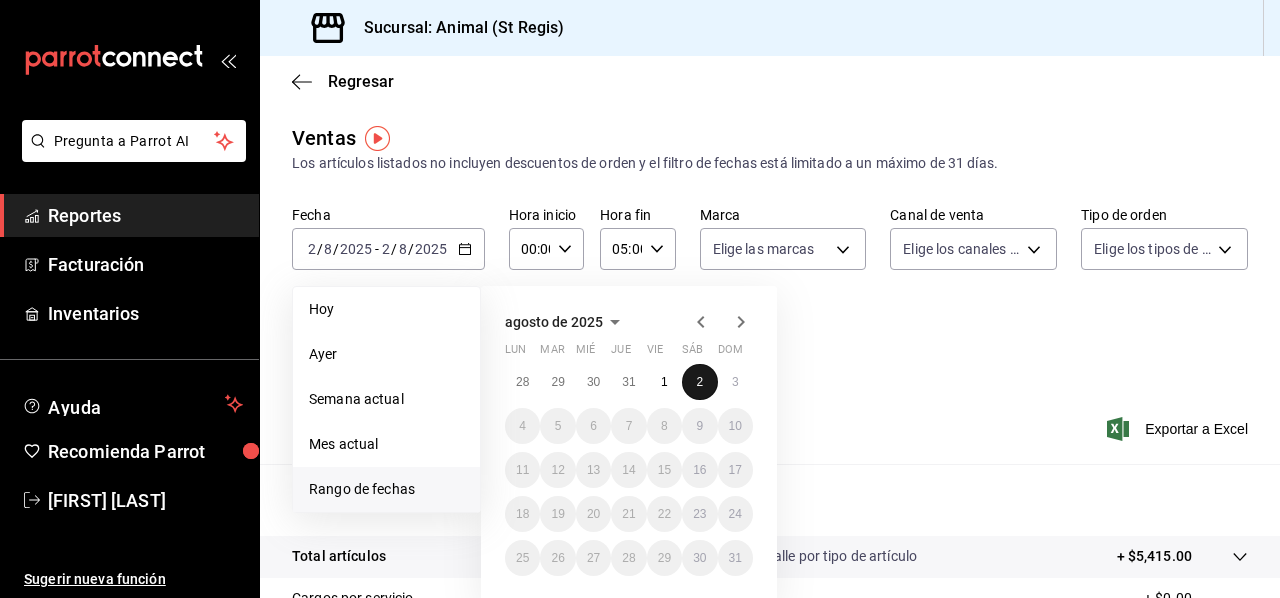 click on "2" at bounding box center [699, 382] 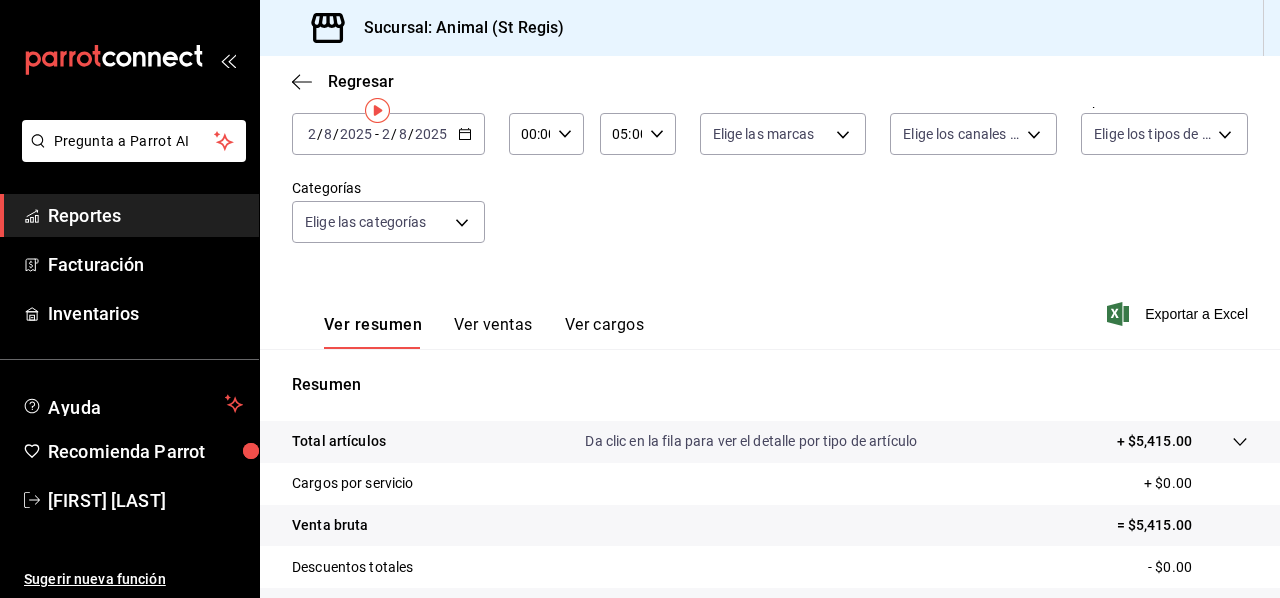 scroll, scrollTop: 28, scrollLeft: 0, axis: vertical 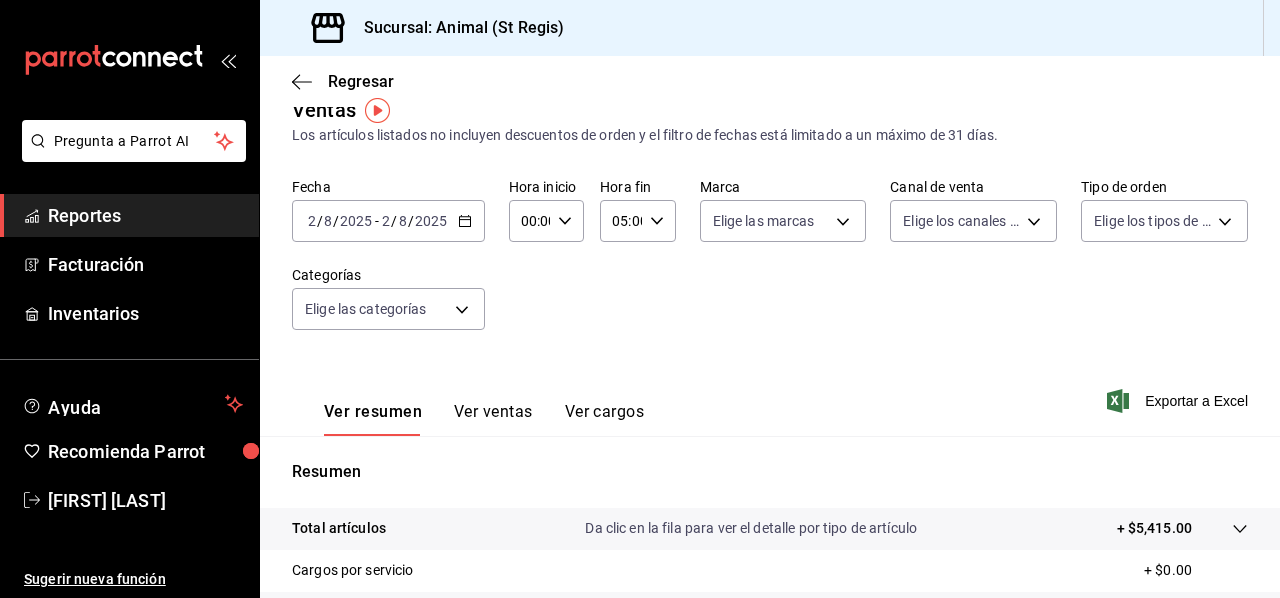 click 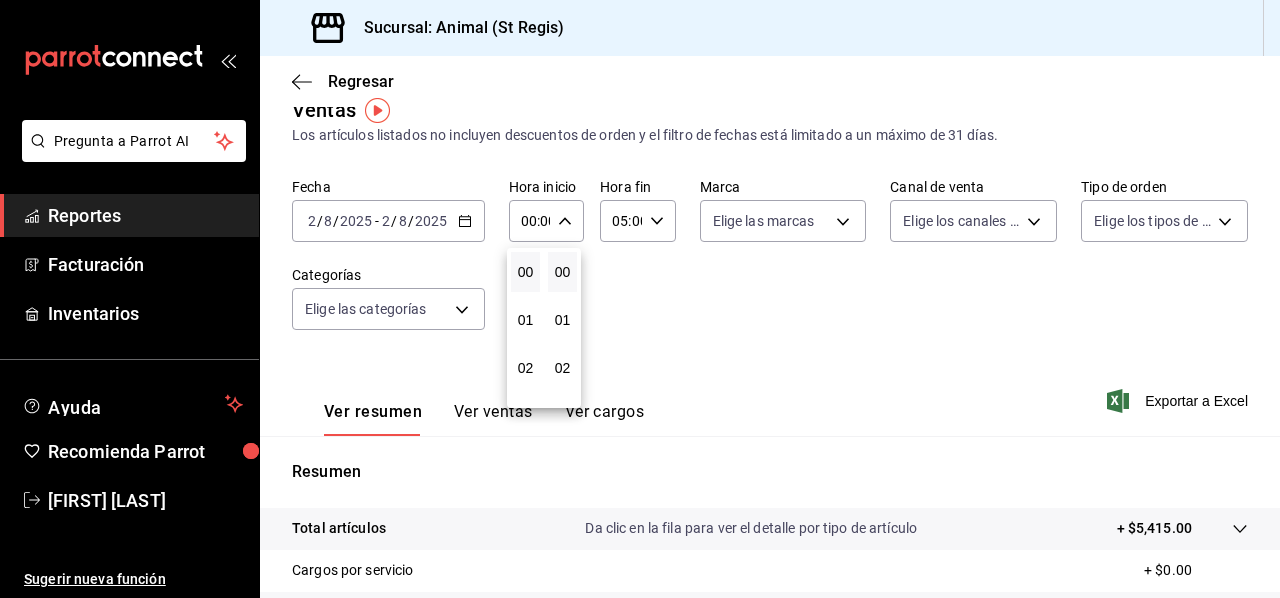 click at bounding box center (640, 299) 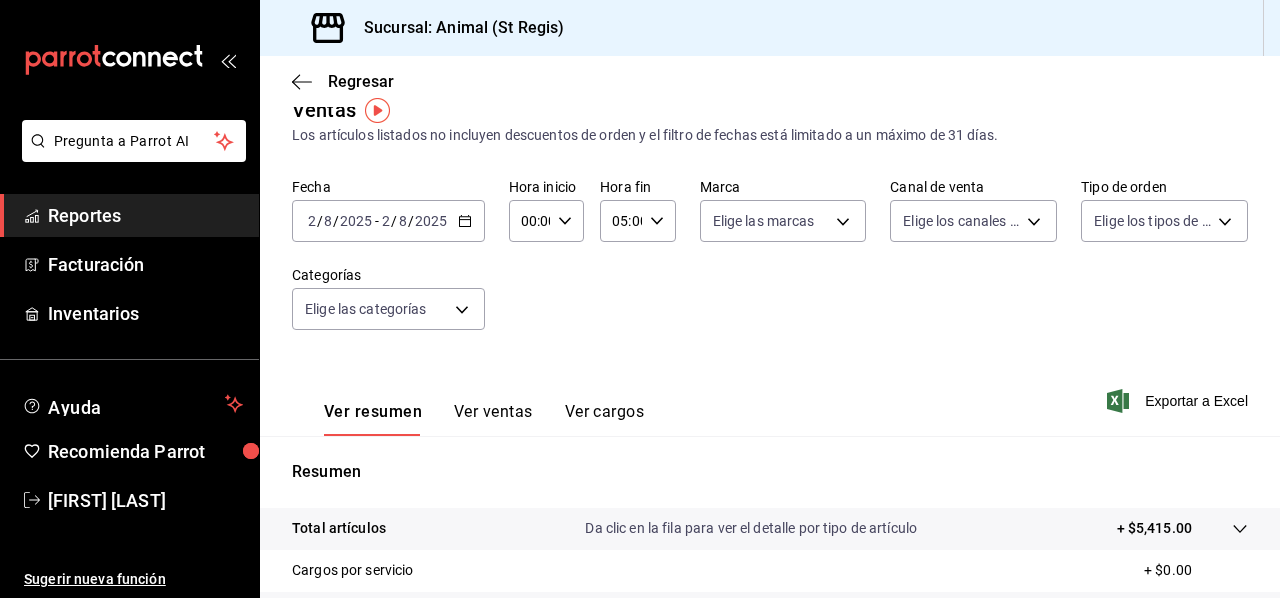 click 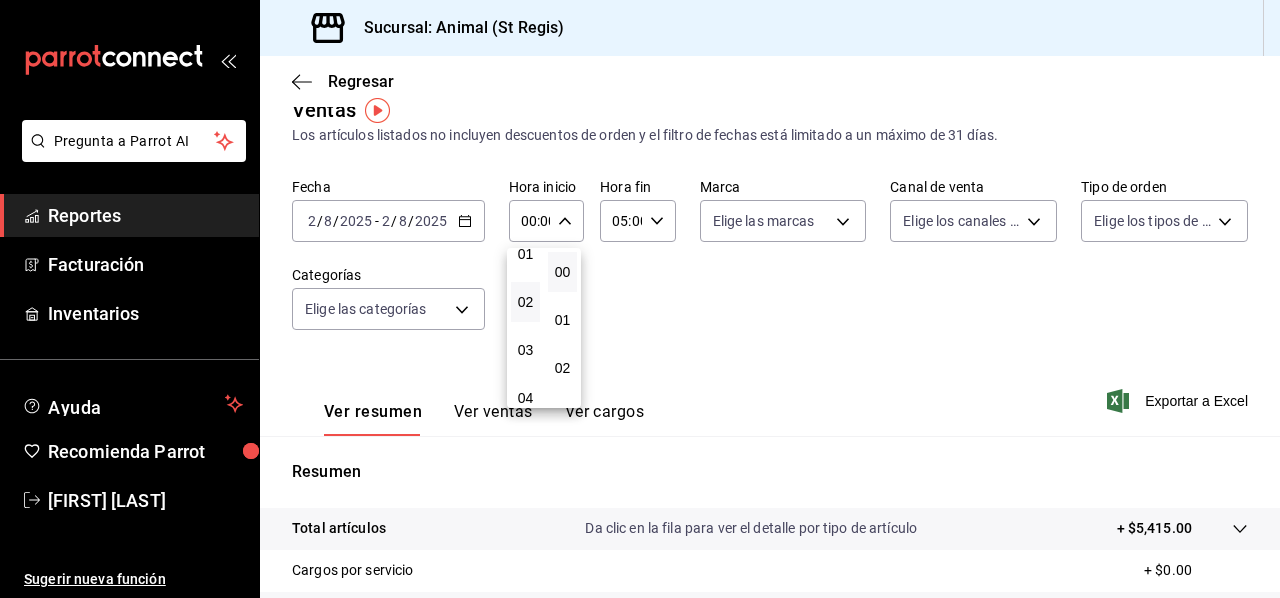 scroll, scrollTop: 0, scrollLeft: 0, axis: both 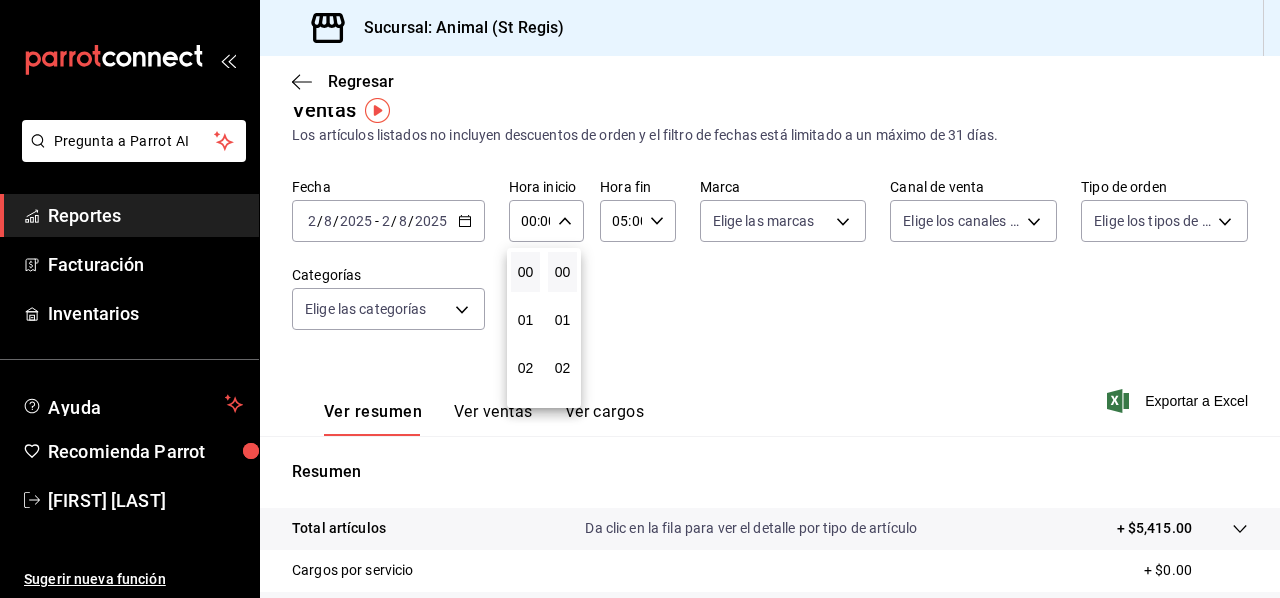click at bounding box center (640, 299) 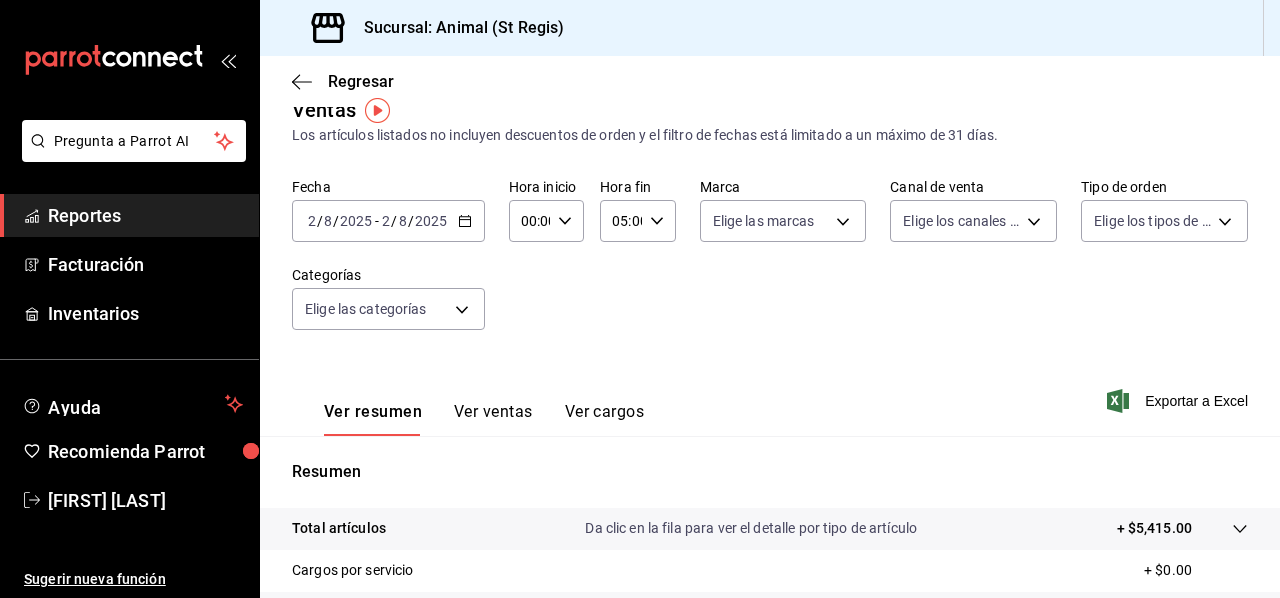 click 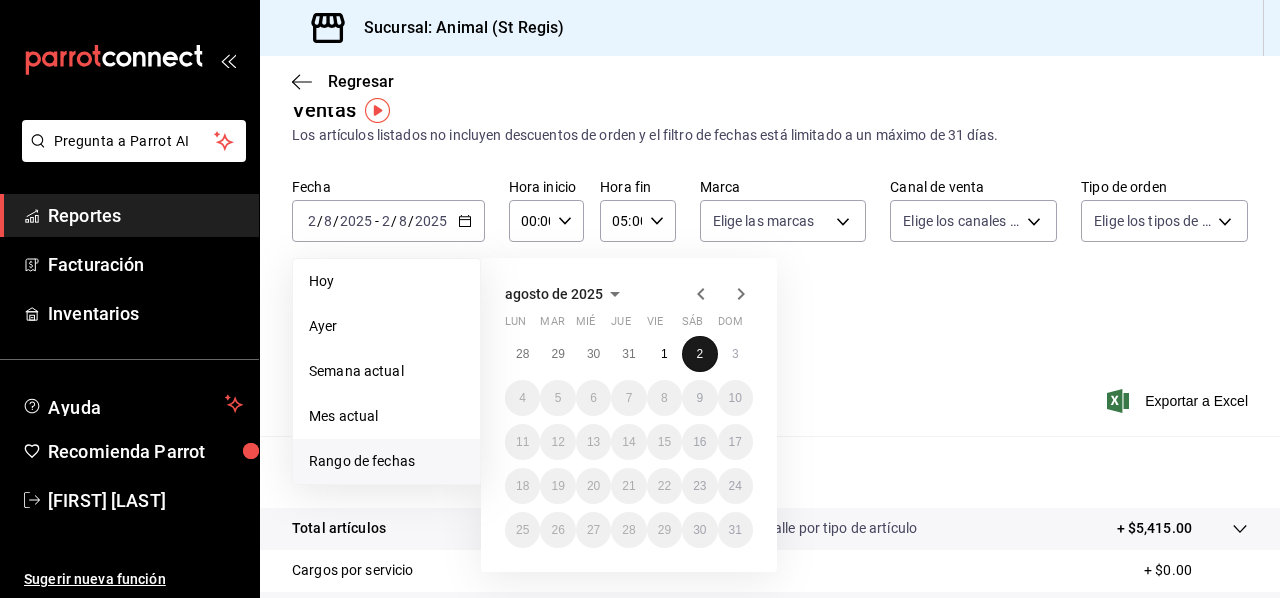 click on "2" at bounding box center [699, 354] 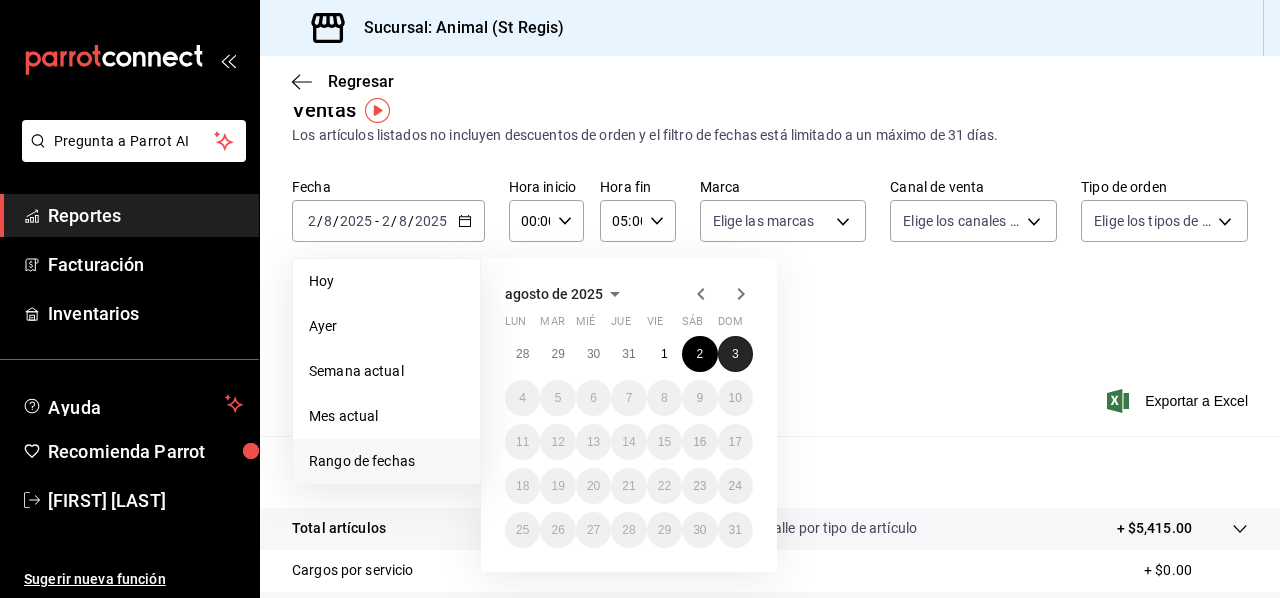 click on "3" at bounding box center (735, 354) 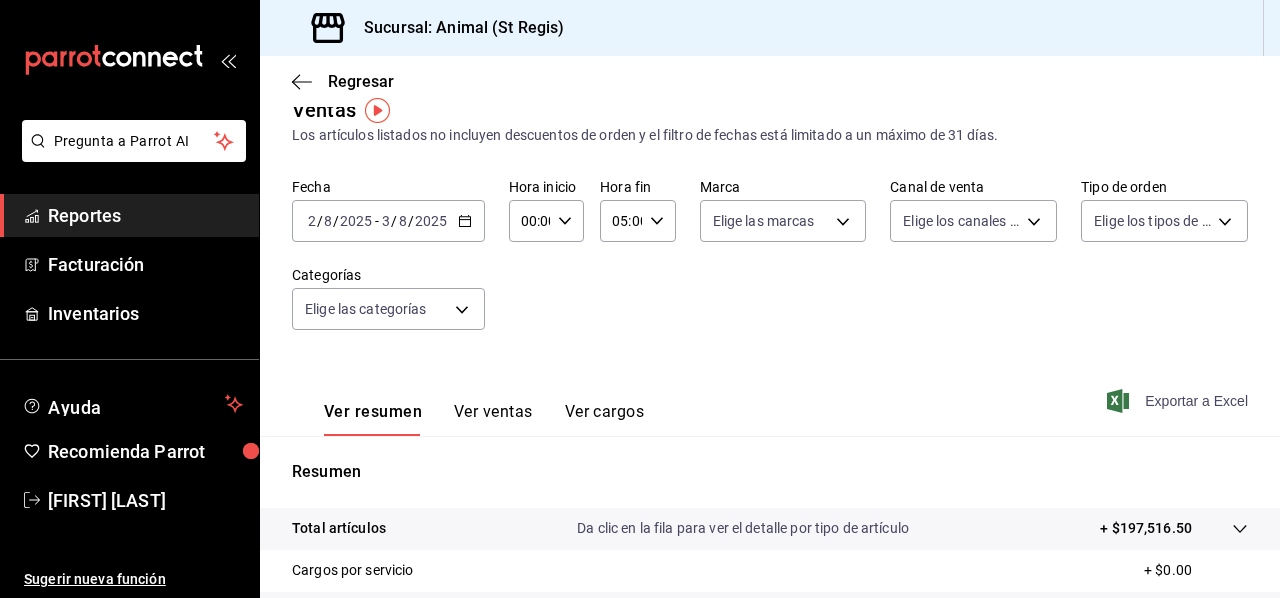 click on "Exportar a Excel" at bounding box center [1179, 401] 